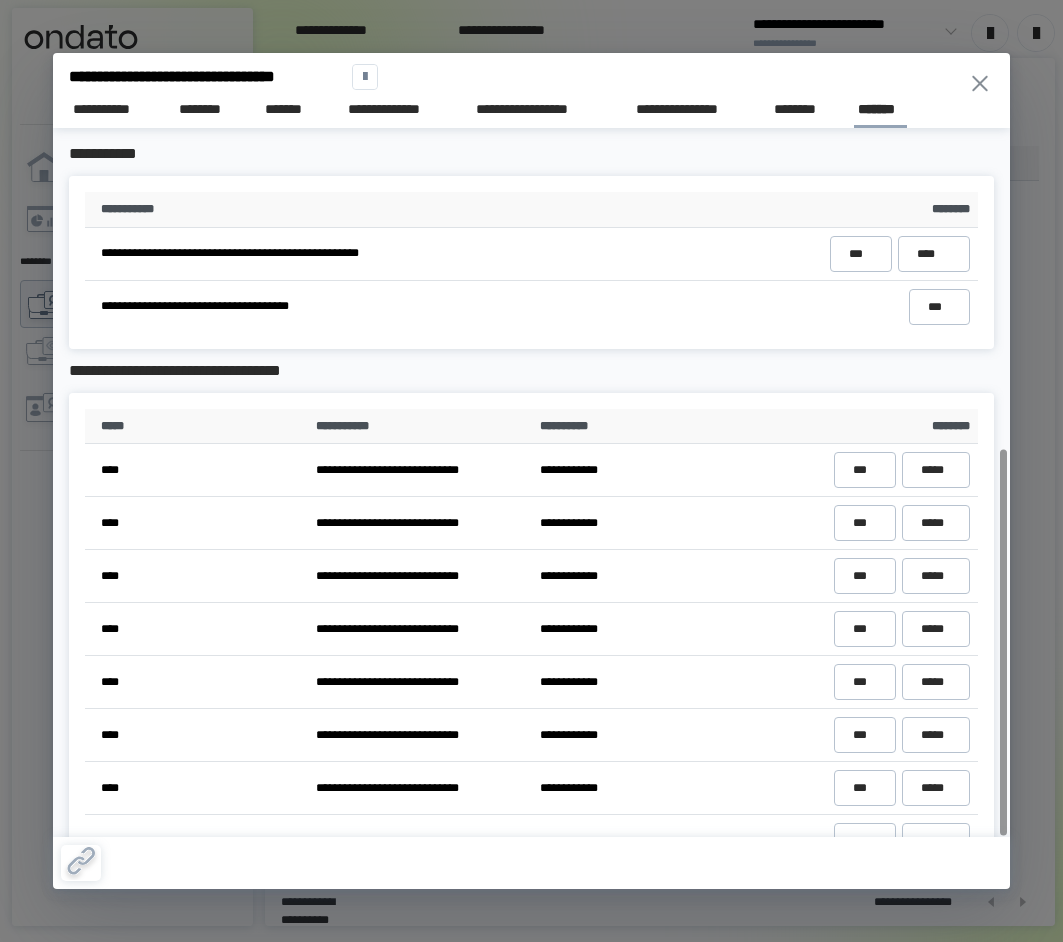 scroll, scrollTop: 0, scrollLeft: 0, axis: both 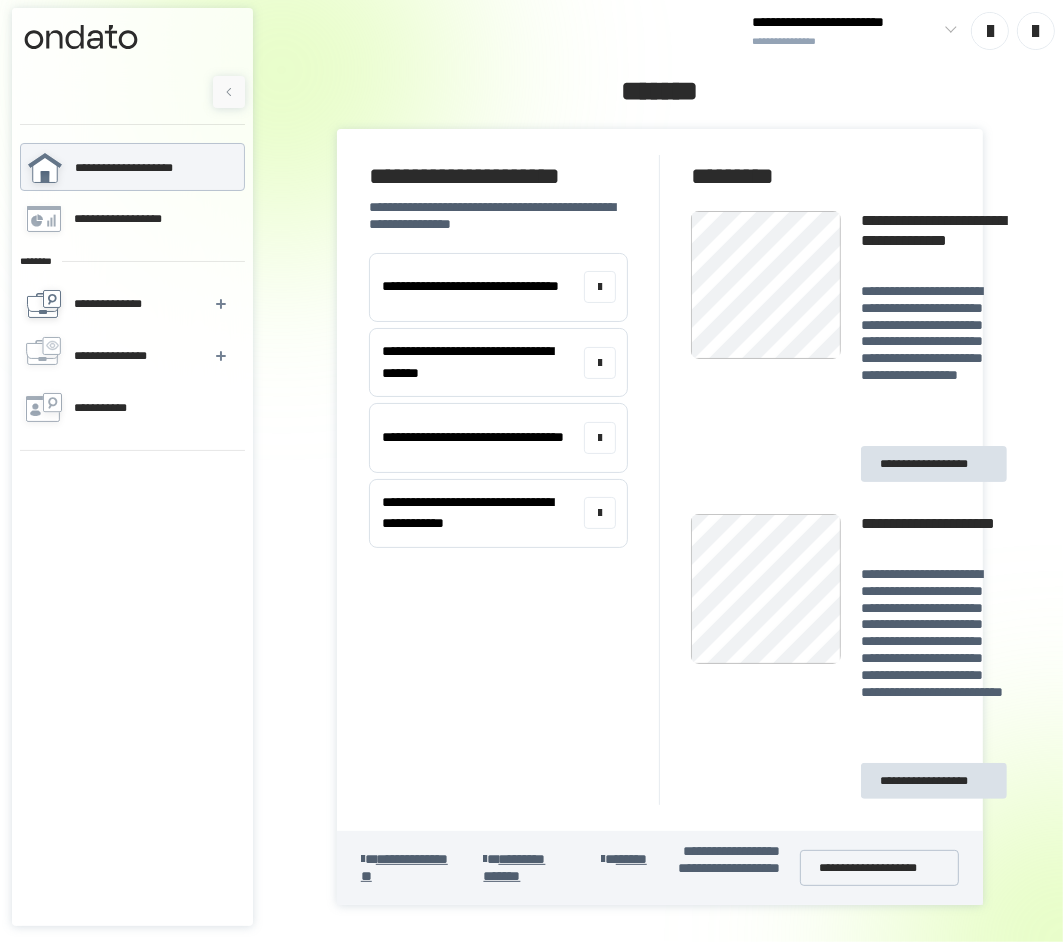 click on "**********" at bounding box center (113, 304) 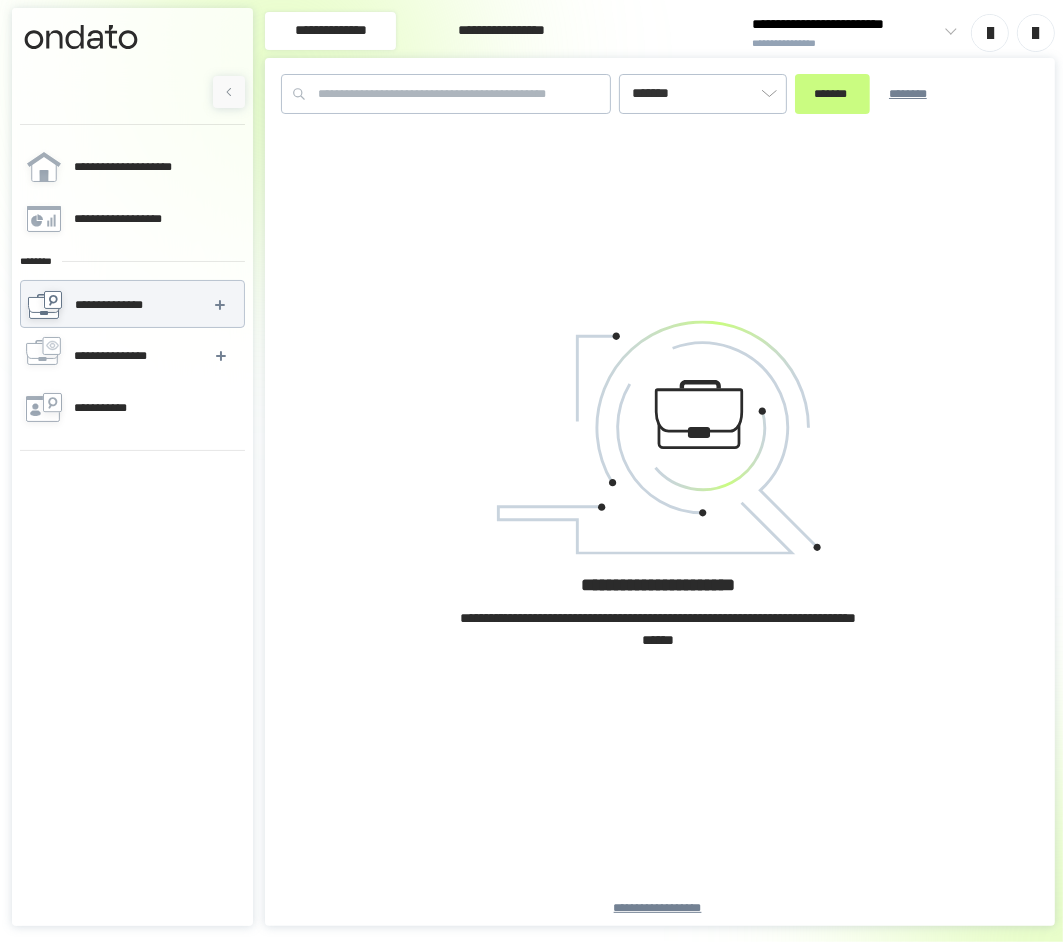 type on "*******" 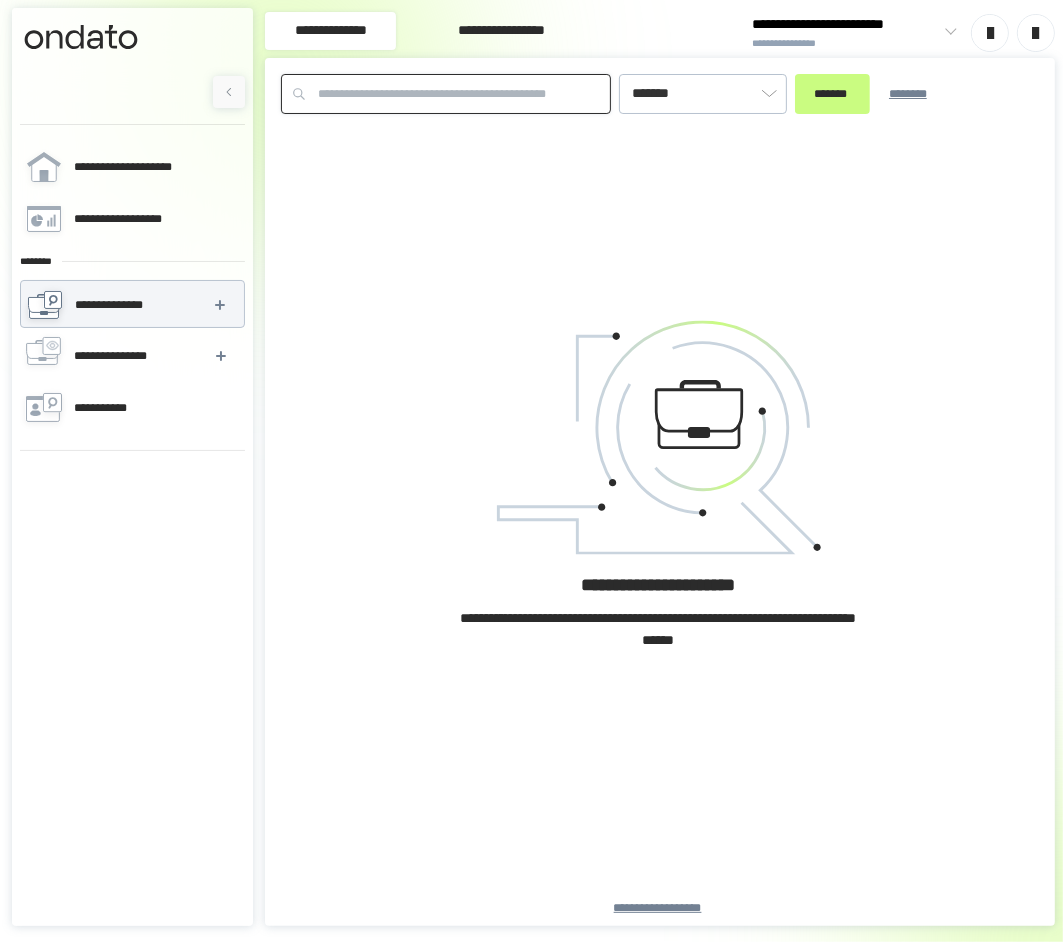 click at bounding box center (446, 94) 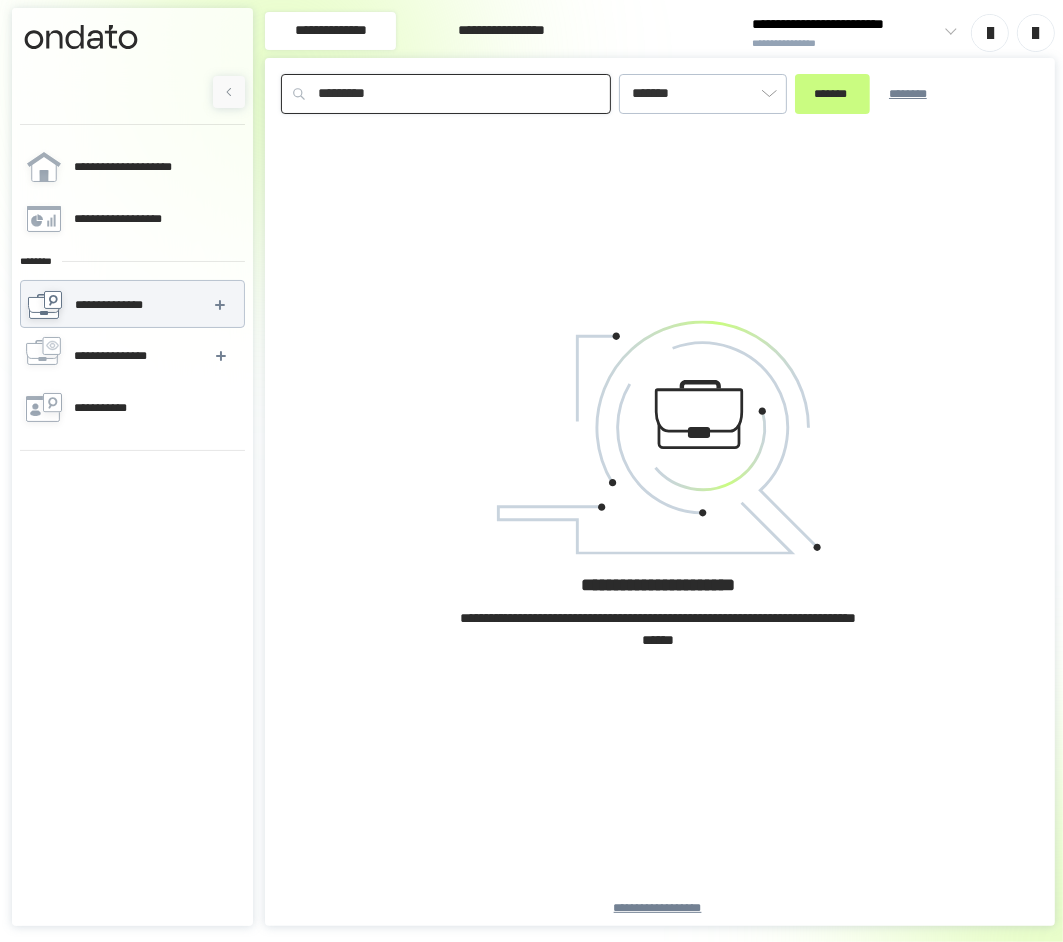 type on "*********" 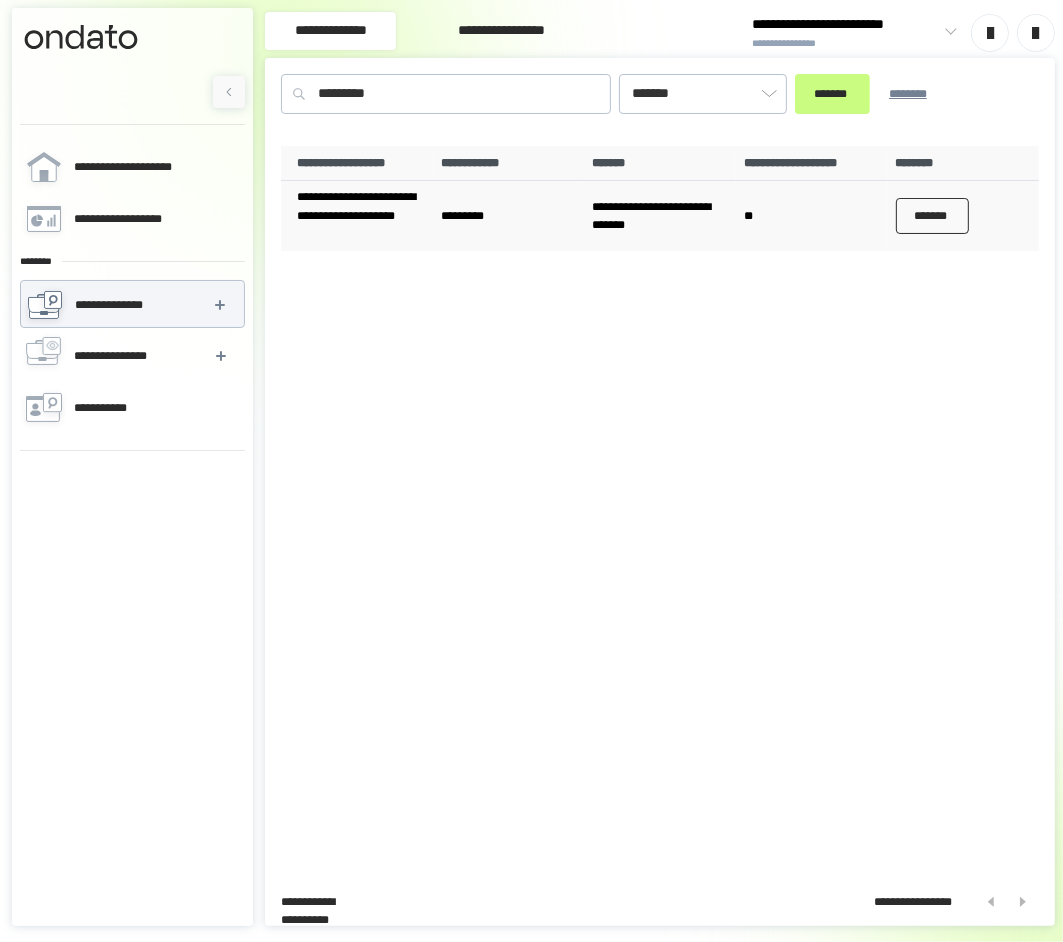 click on "*******" at bounding box center (933, 216) 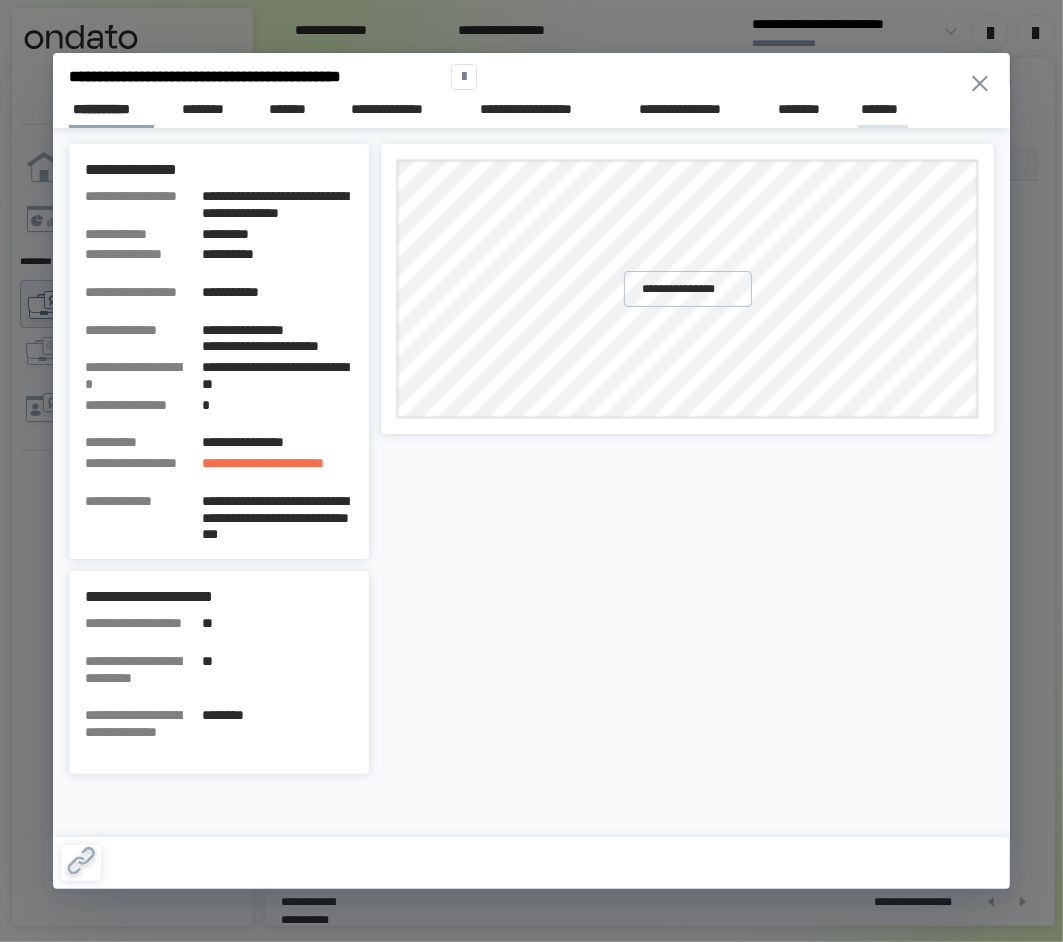 click on "*******" at bounding box center [883, 109] 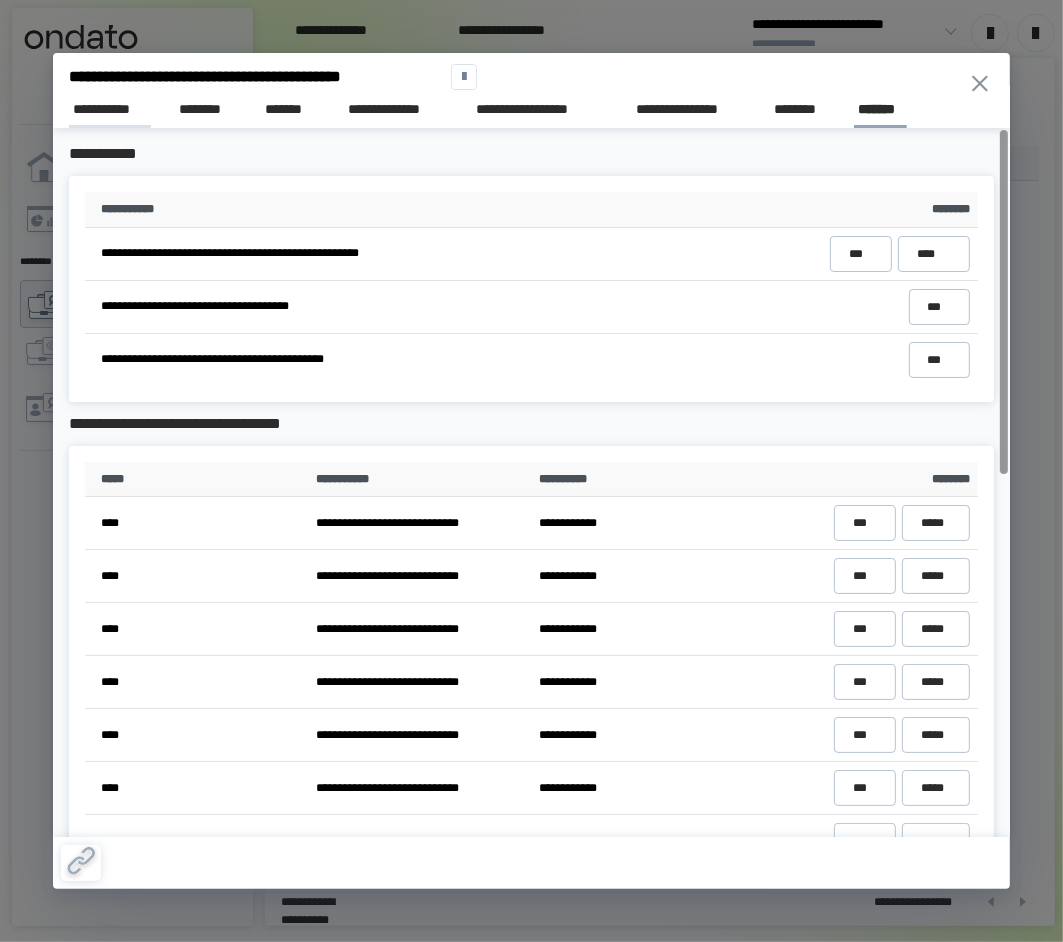 click on "**********" at bounding box center [109, 109] 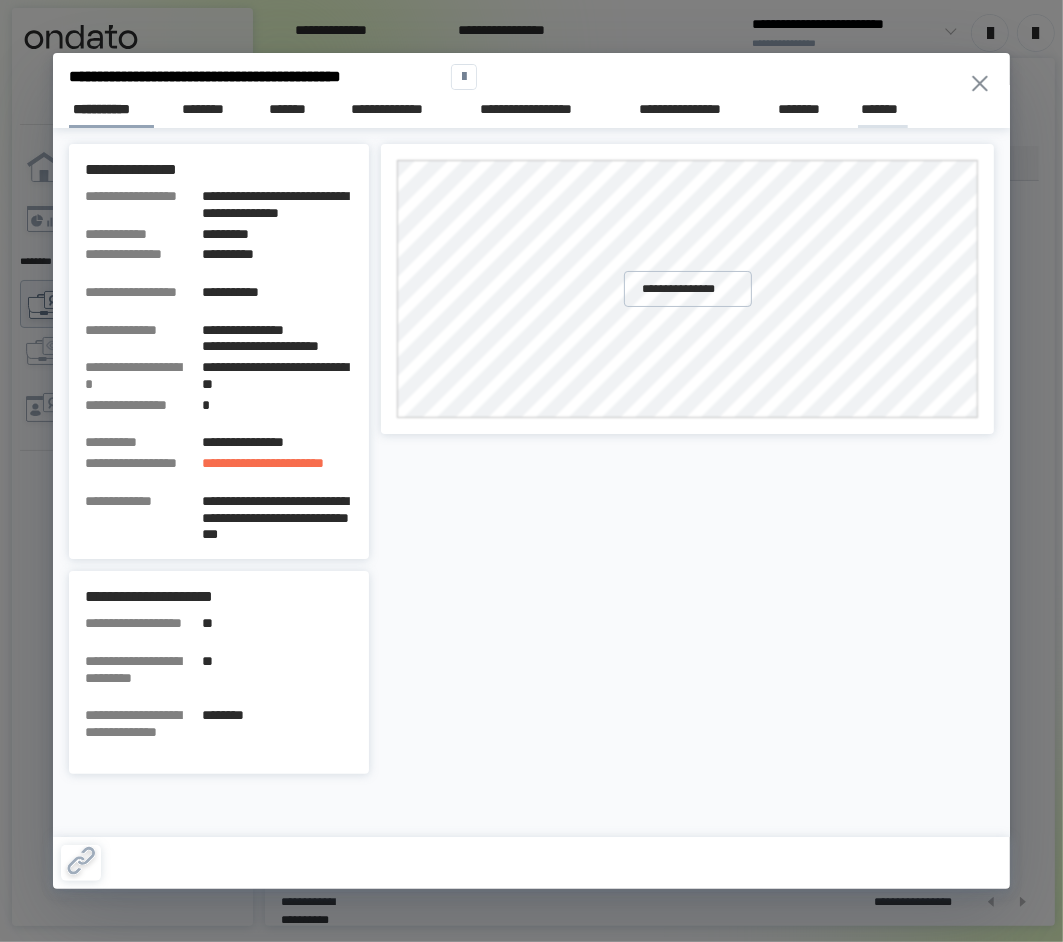 click on "*******" at bounding box center [883, 109] 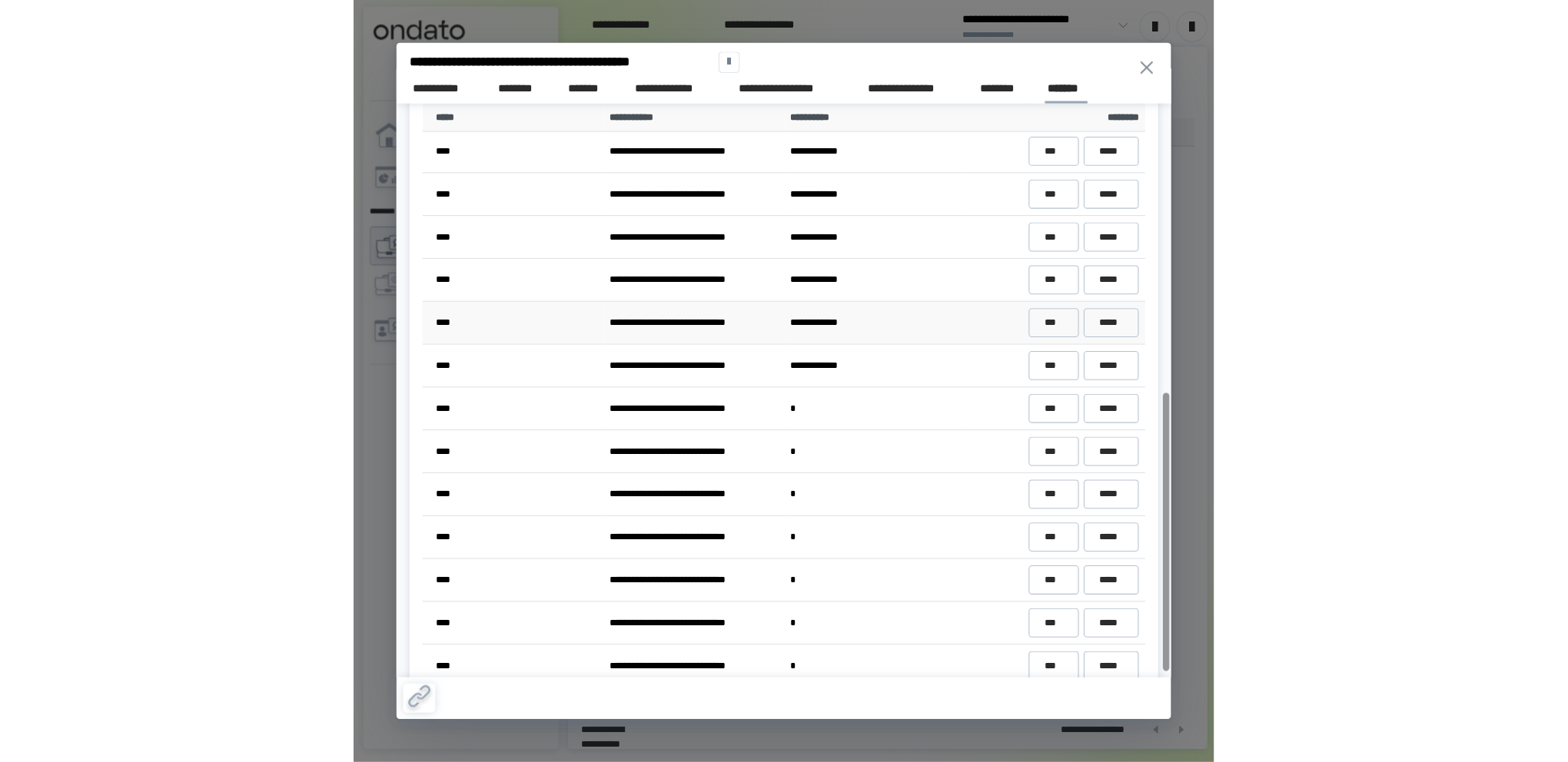 scroll, scrollTop: 573, scrollLeft: 0, axis: vertical 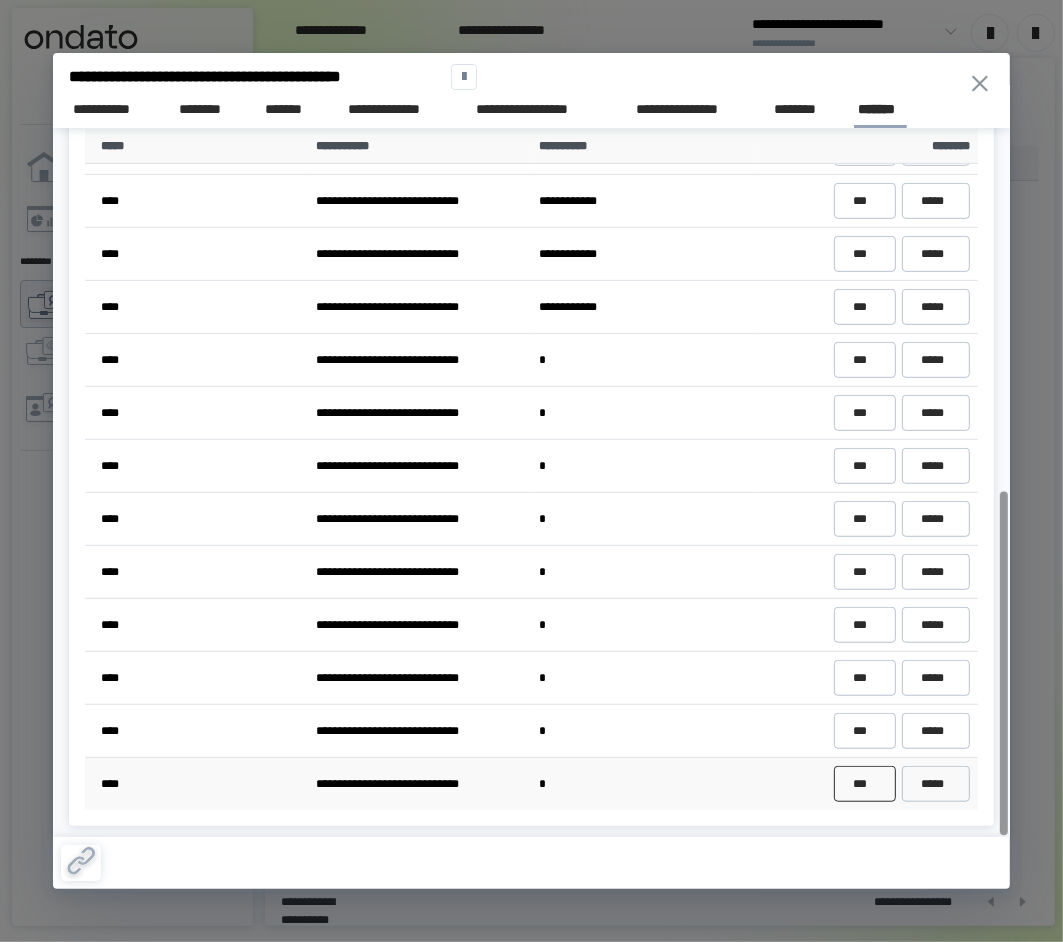 click on "***" at bounding box center (864, 784) 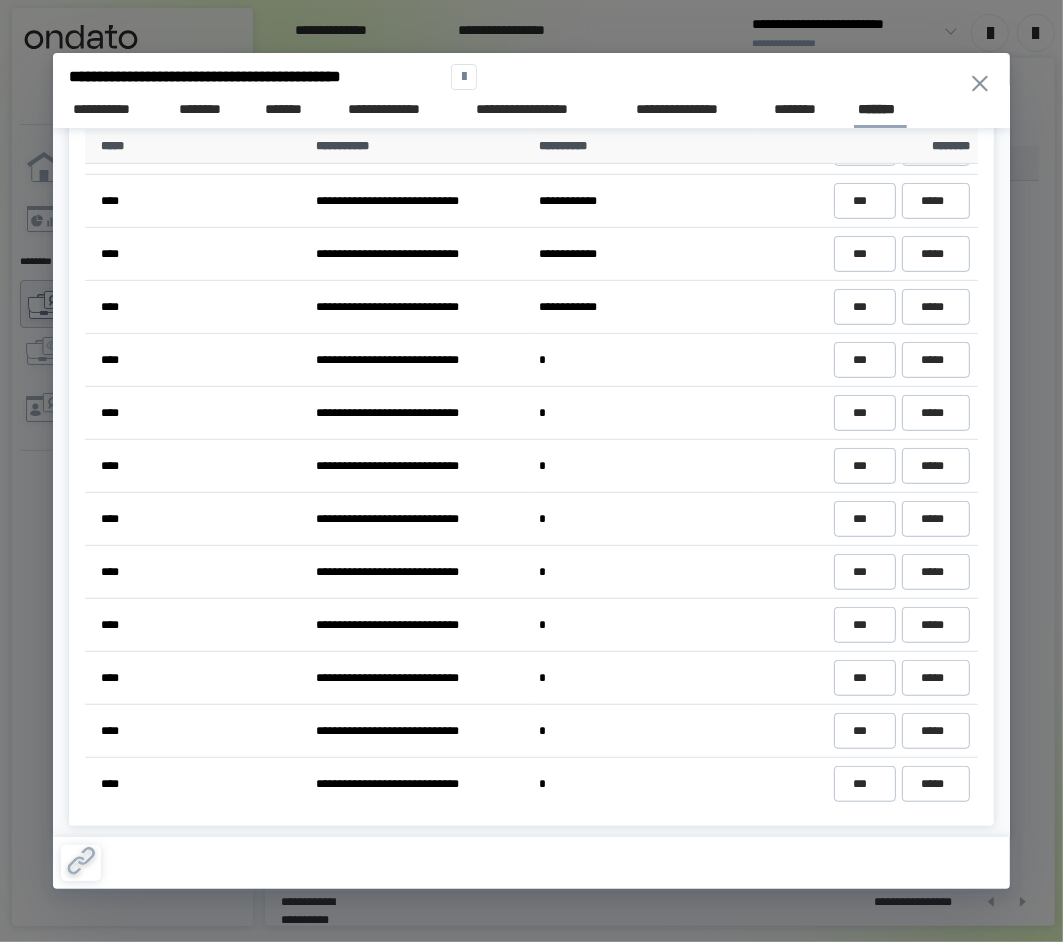 click 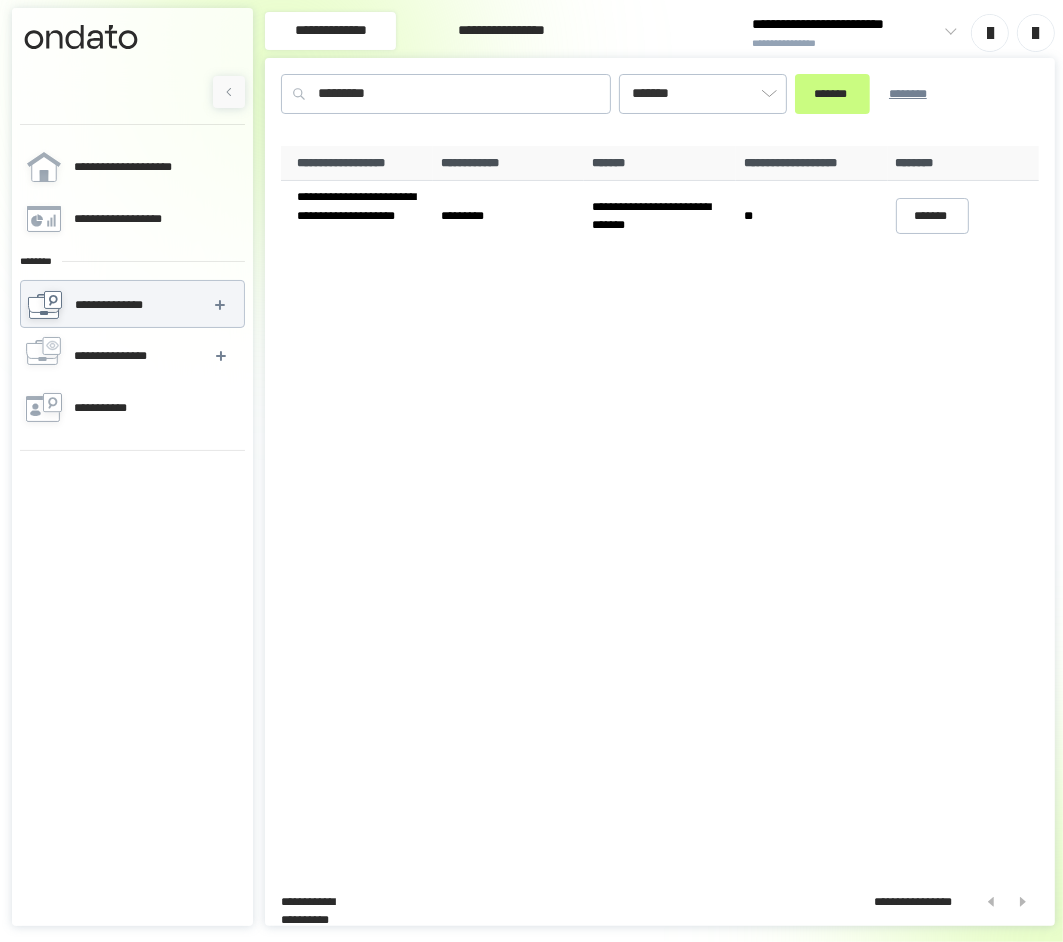 click 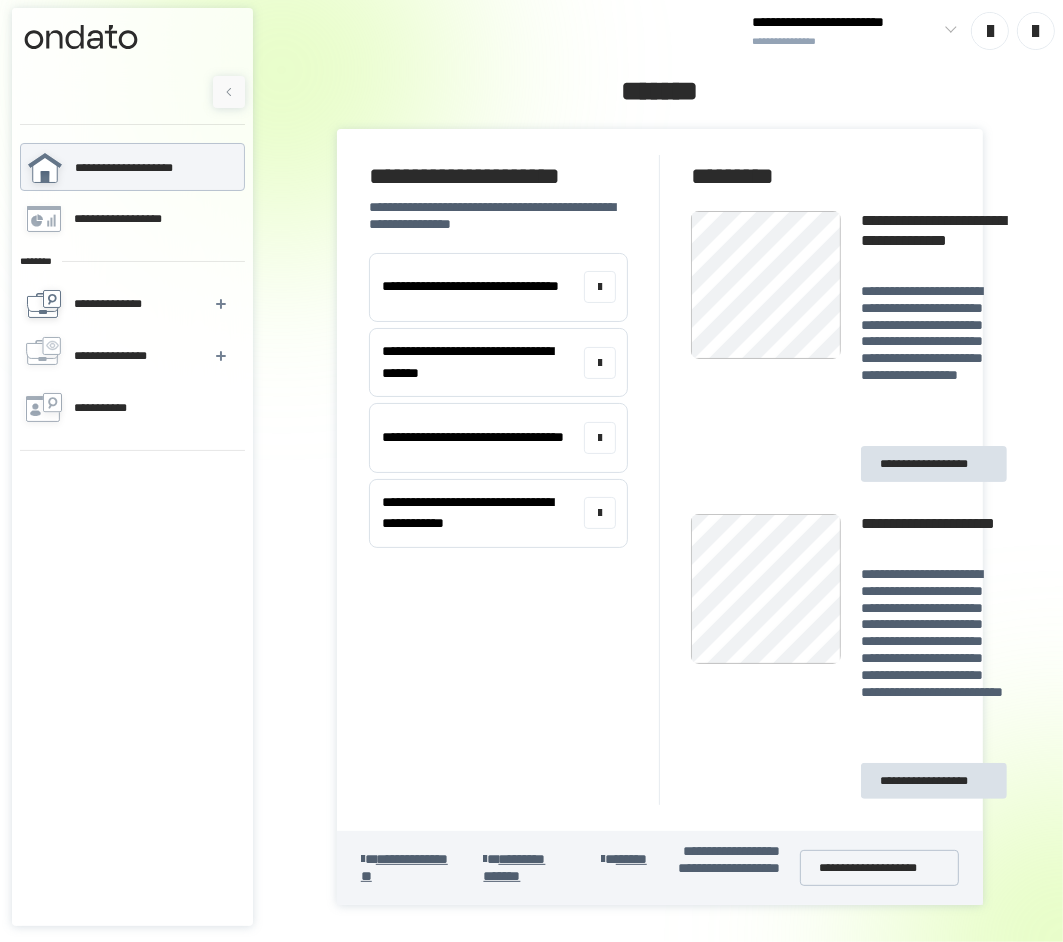 click on "**********" at bounding box center (113, 304) 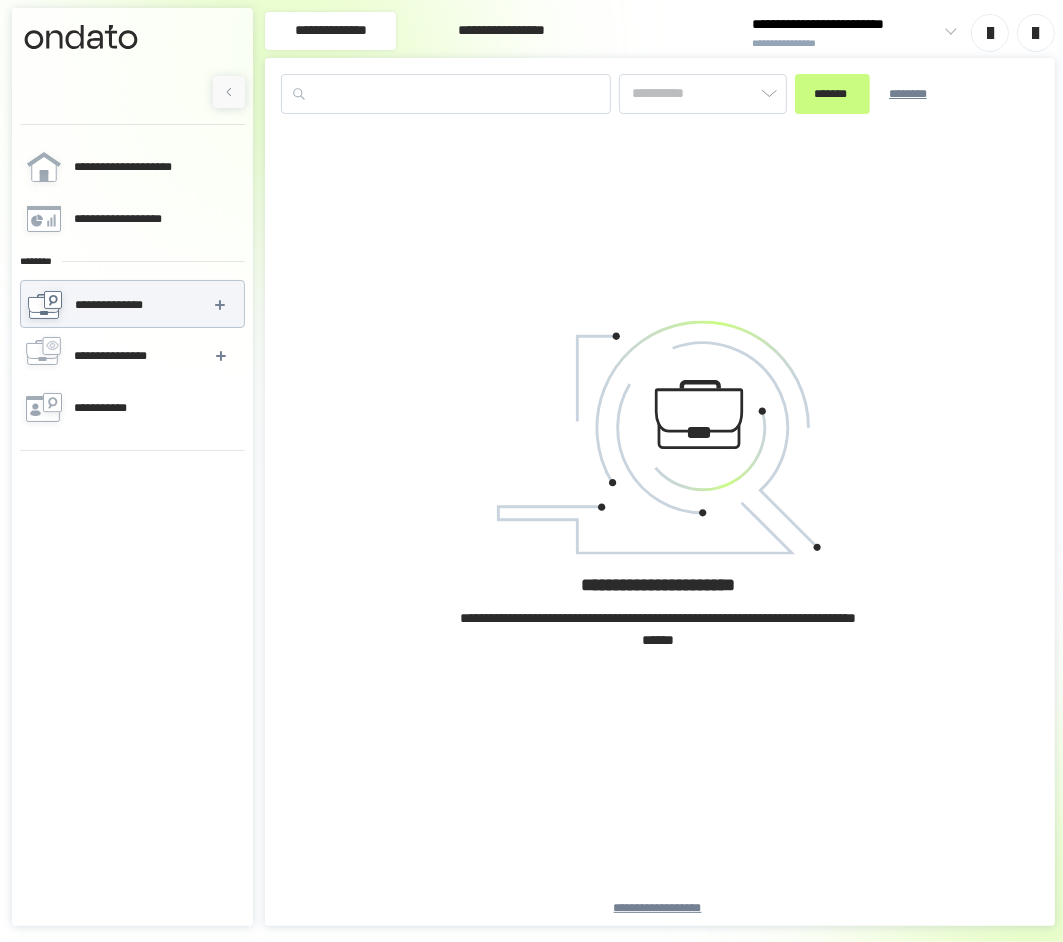 type on "*******" 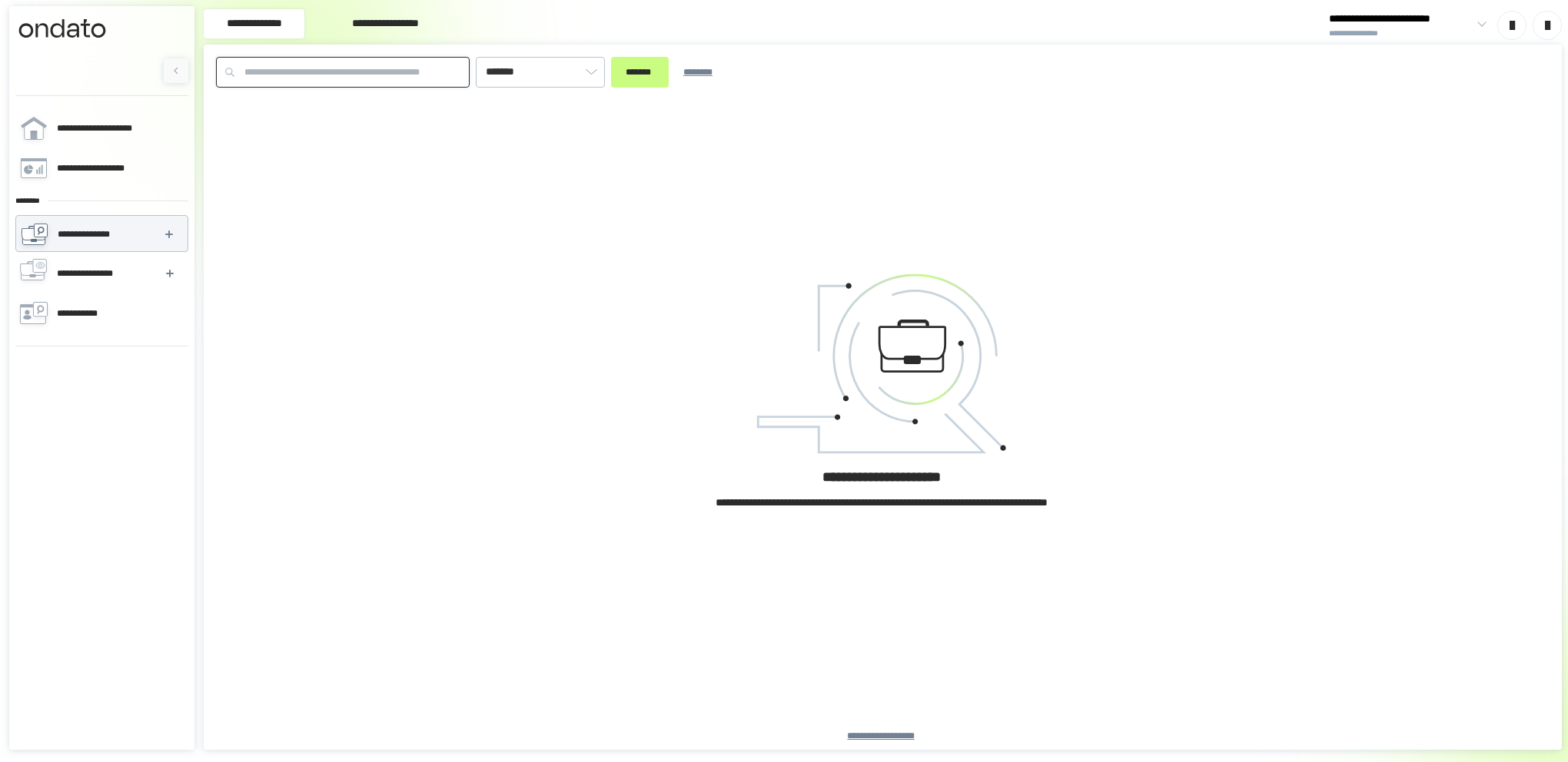 click at bounding box center [343, 72] 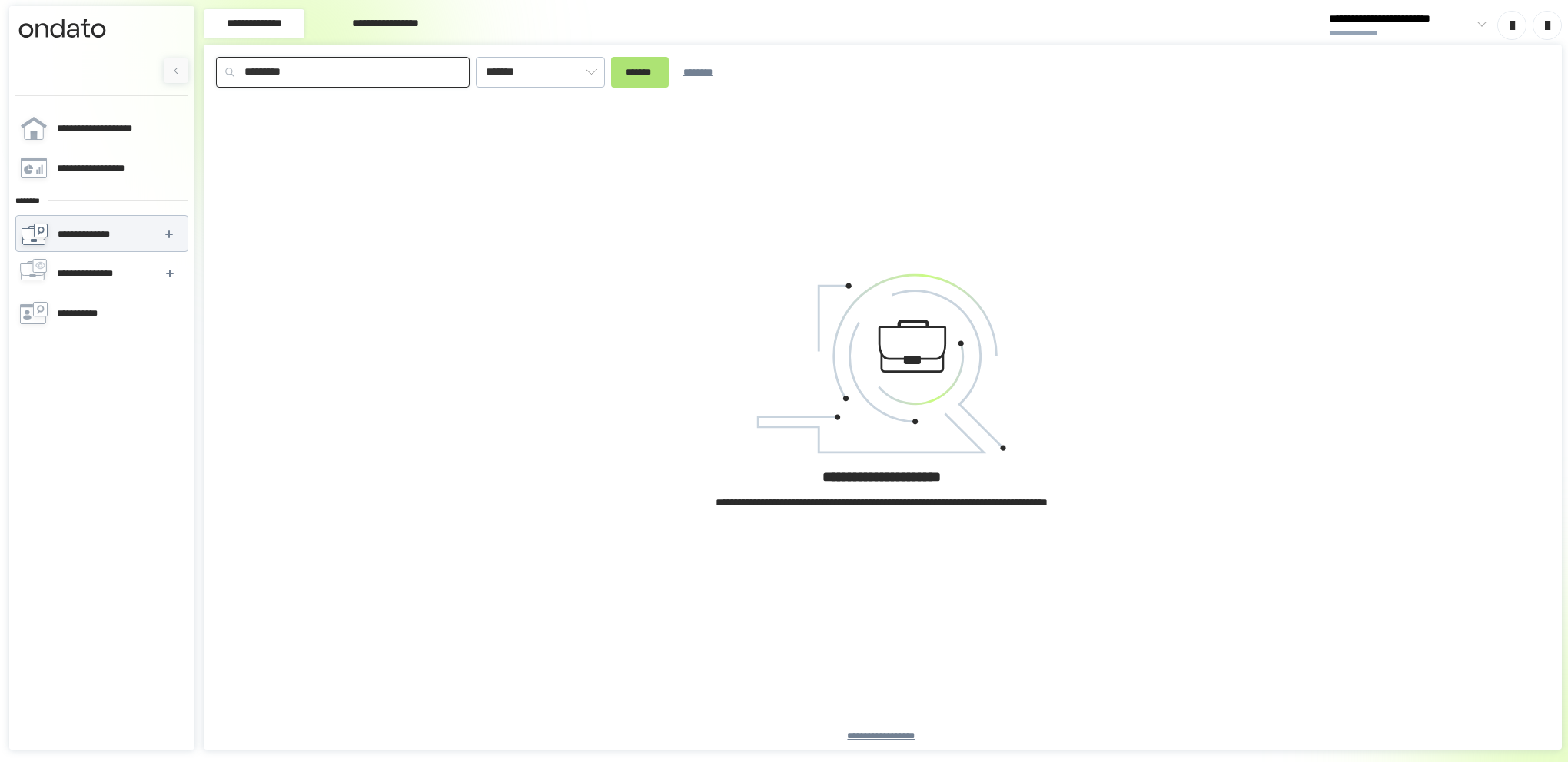 type on "*********" 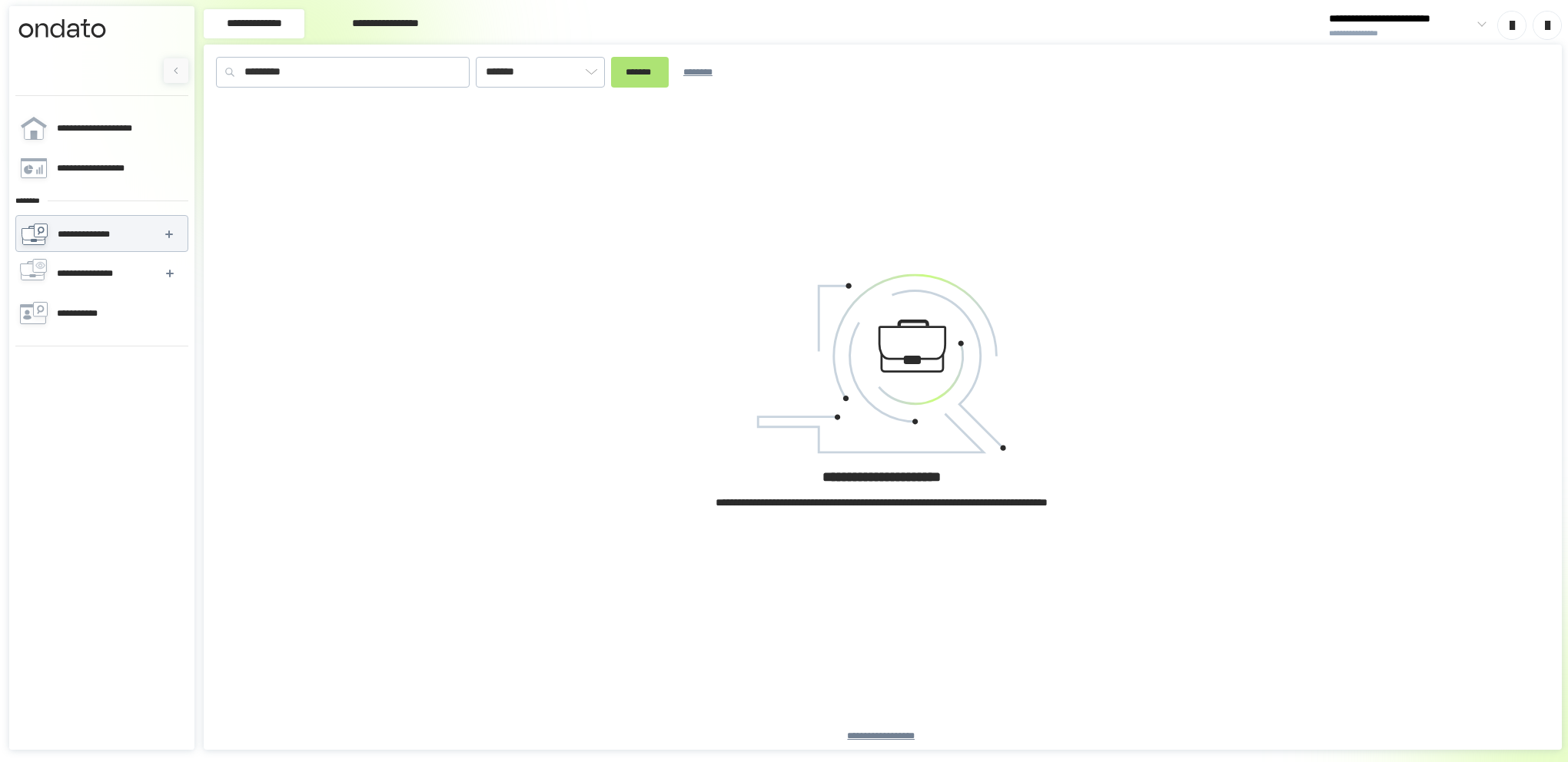 click on "*******" at bounding box center [639, 72] 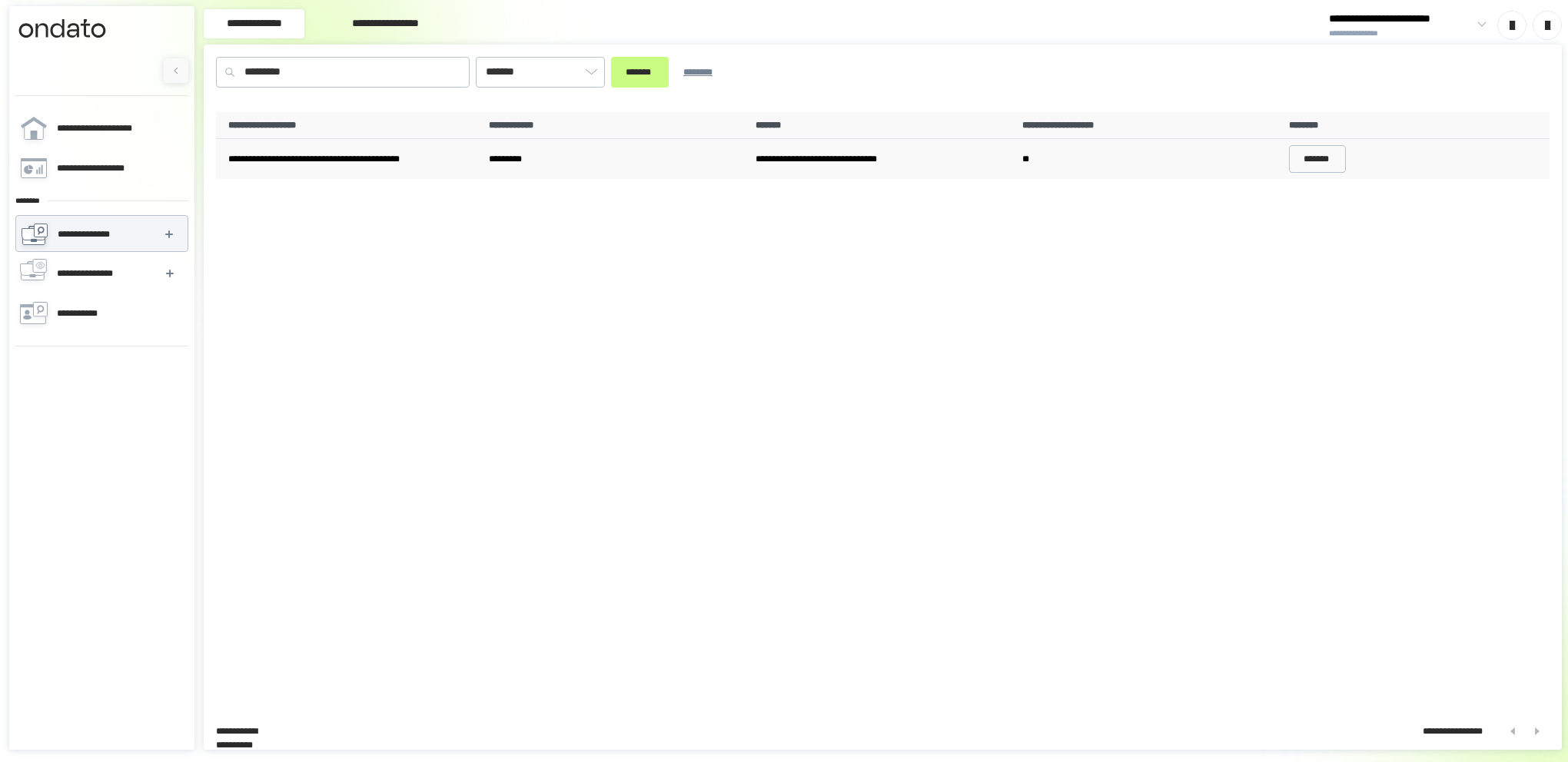click on "**********" at bounding box center [349, 159] 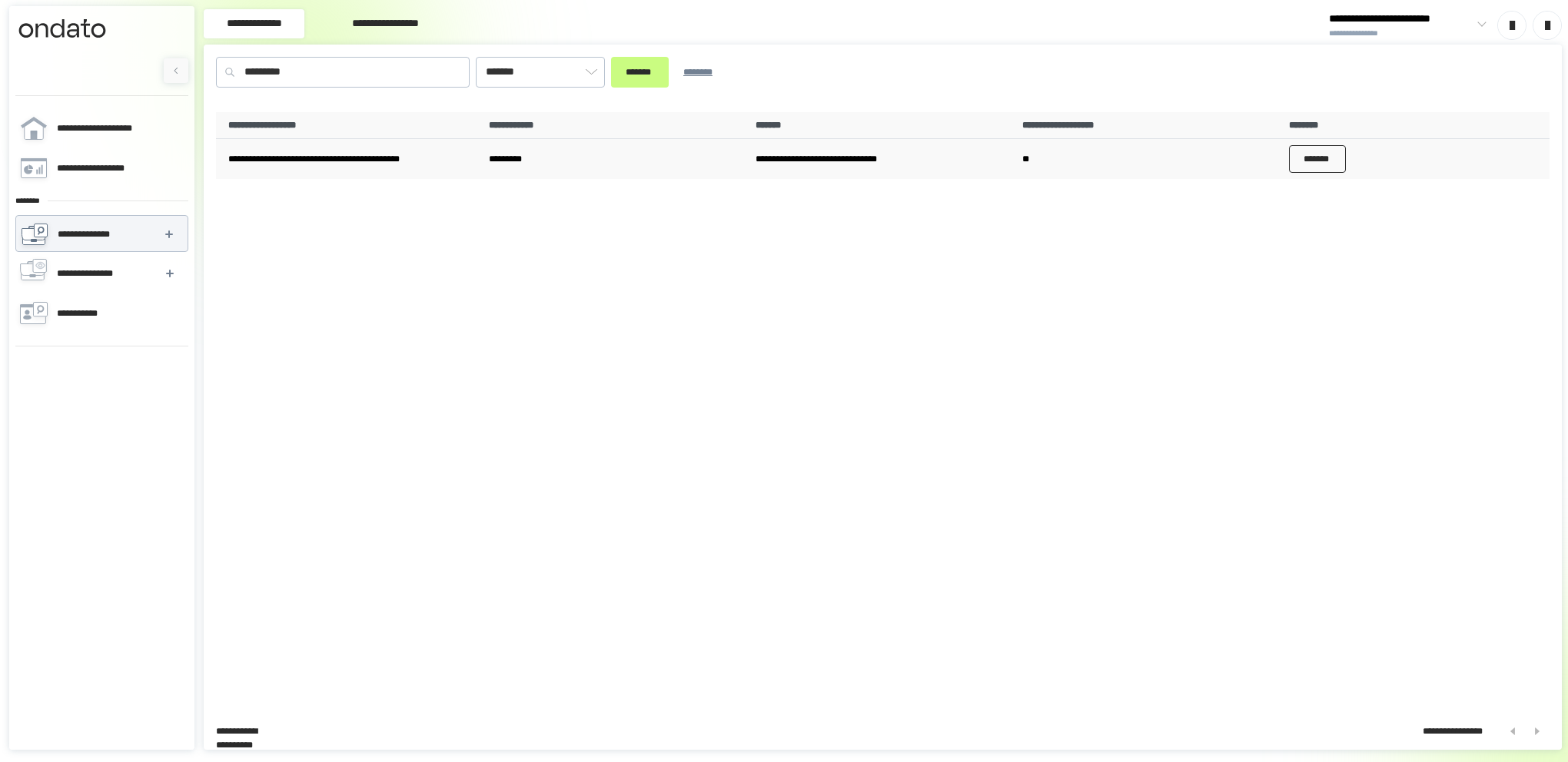 click on "*******" at bounding box center (1317, 159) 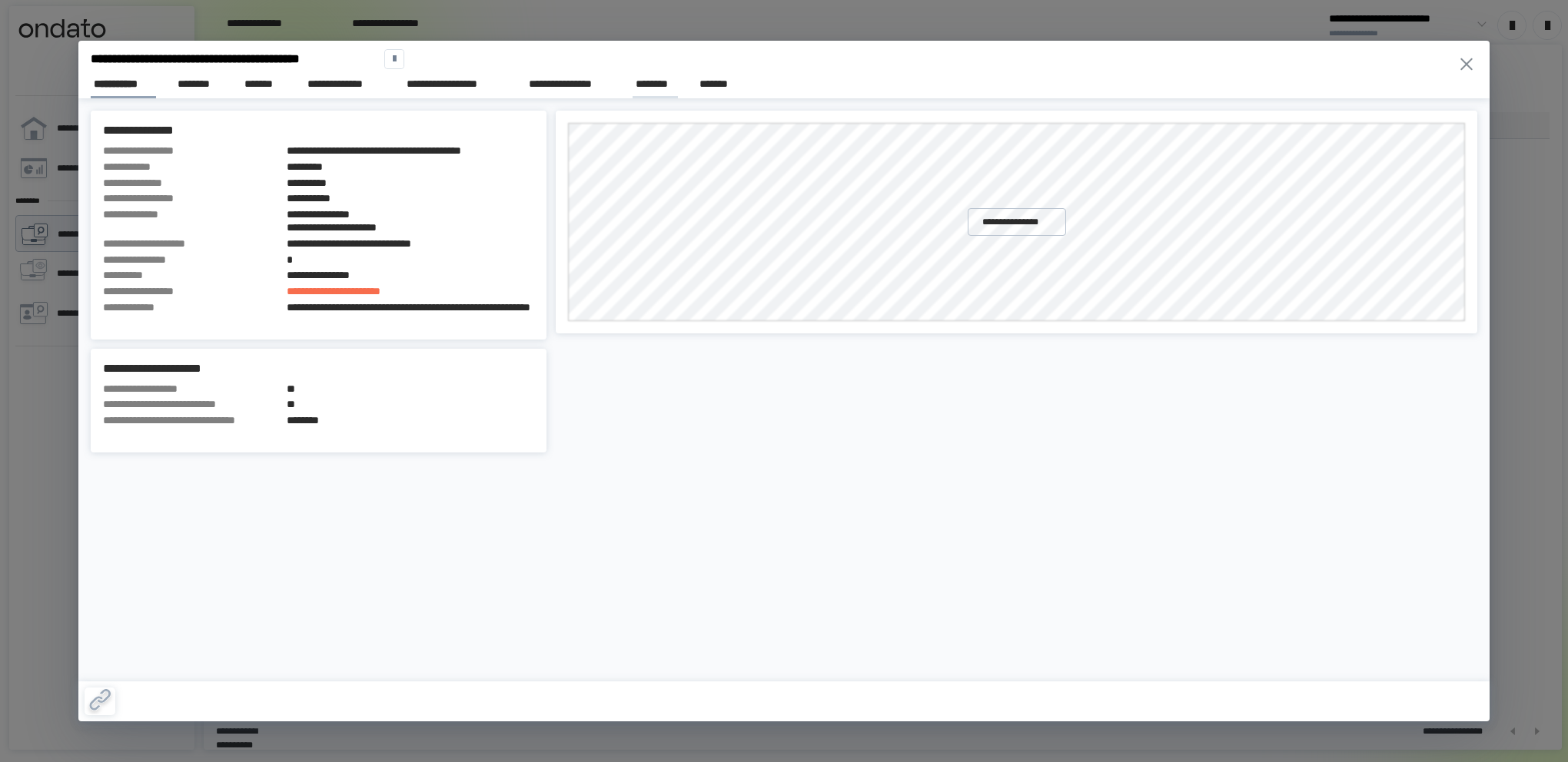 click on "********" at bounding box center (656, 84) 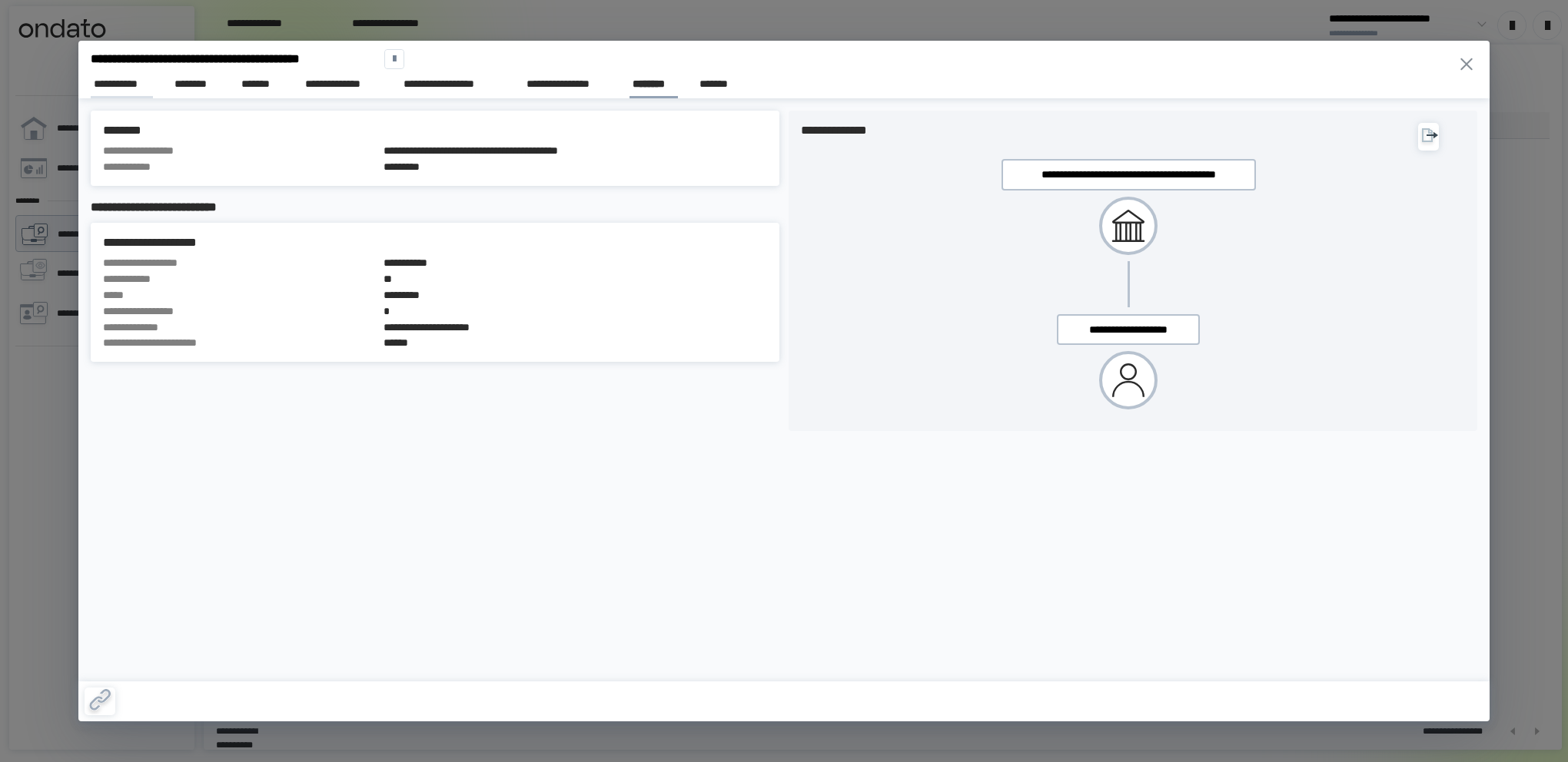 click on "**********" at bounding box center [121, 84] 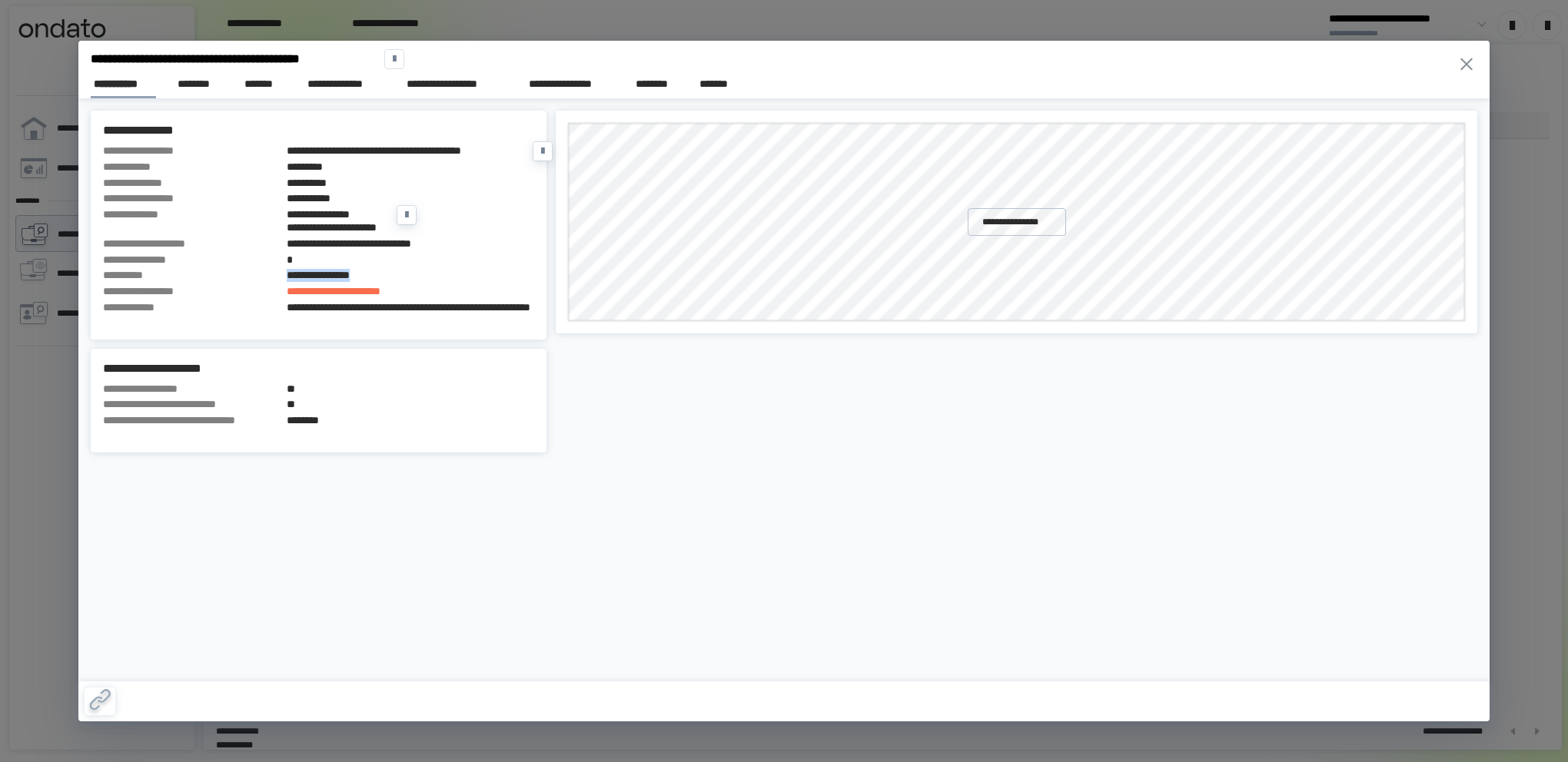 drag, startPoint x: 382, startPoint y: 278, endPoint x: 268, endPoint y: 274, distance: 114.07015 